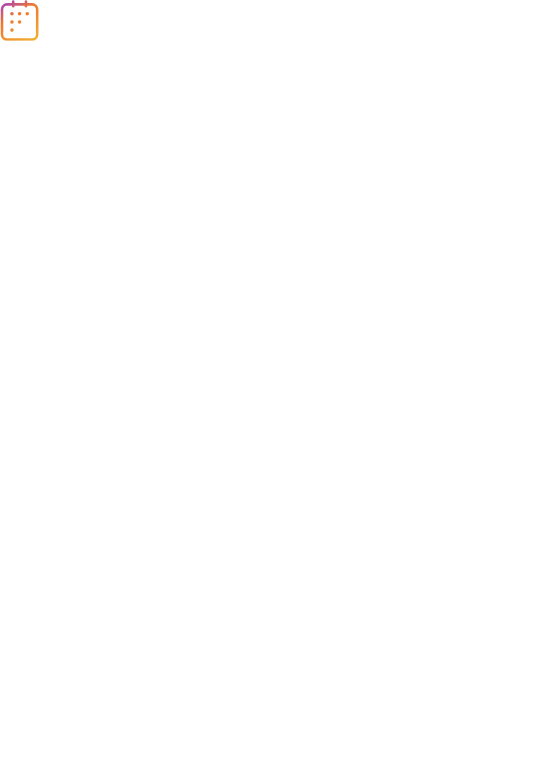scroll, scrollTop: 0, scrollLeft: 0, axis: both 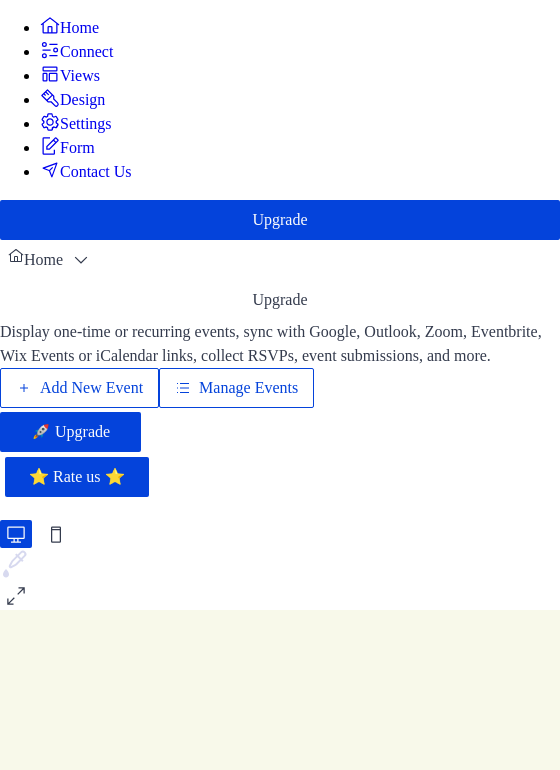 click on "Design" at bounding box center [82, 100] 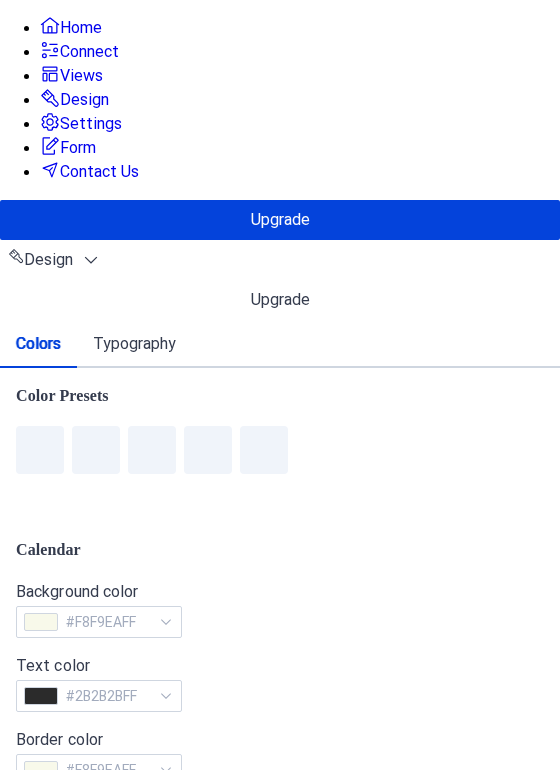 scroll, scrollTop: 100, scrollLeft: 0, axis: vertical 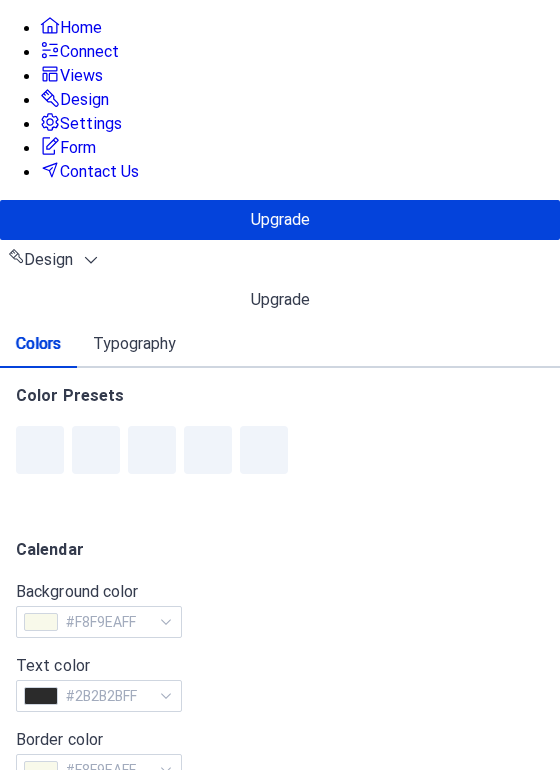 click at bounding box center [41, 992] 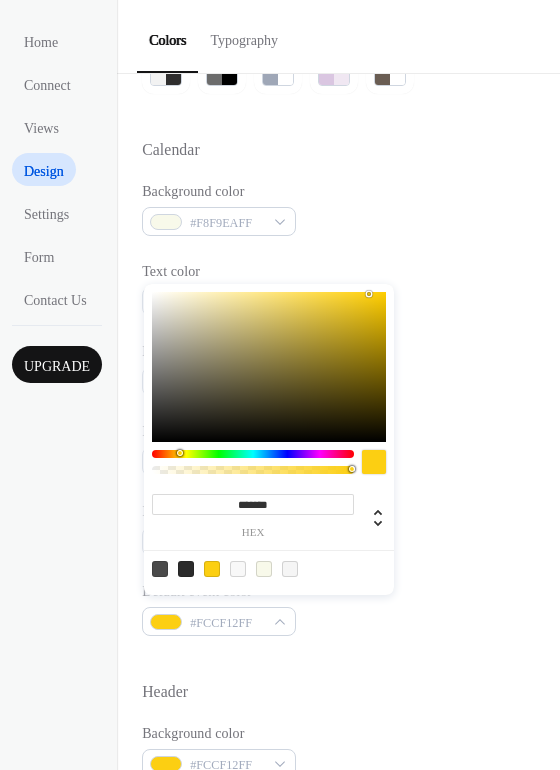 click on "*******" at bounding box center [253, 504] 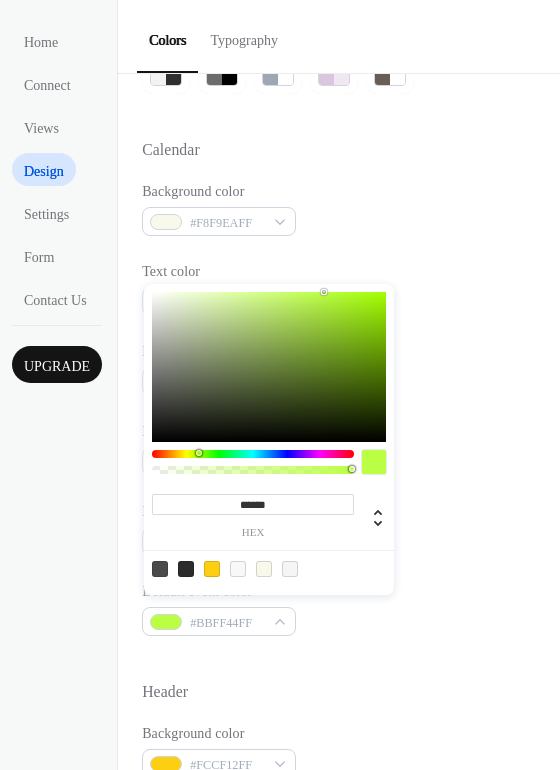 type on "*******" 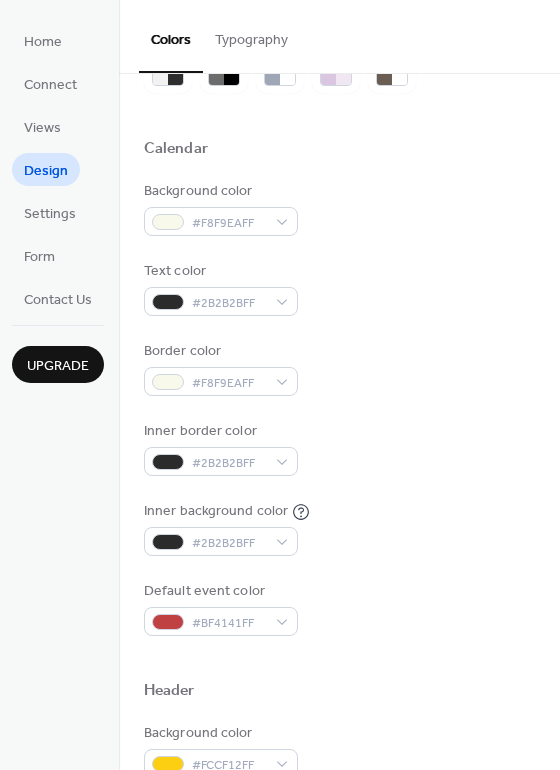 click on "Default event color #BF4141FF" at bounding box center (339, 608) 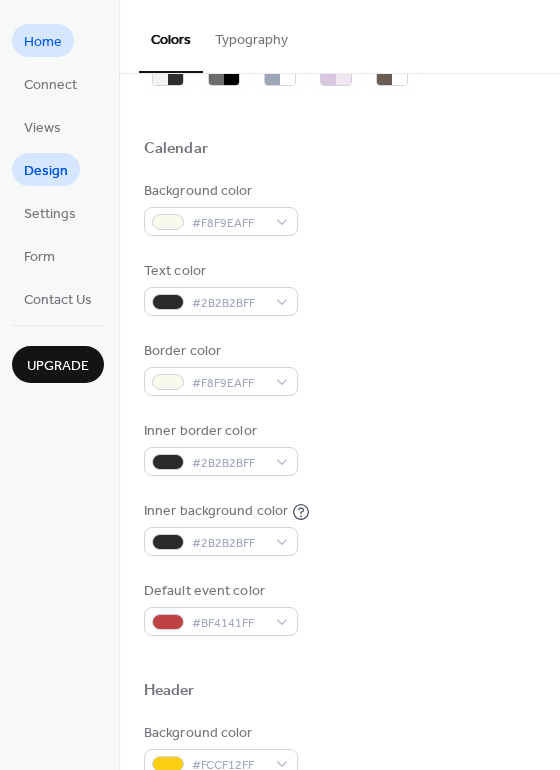 click on "Home" at bounding box center (43, 42) 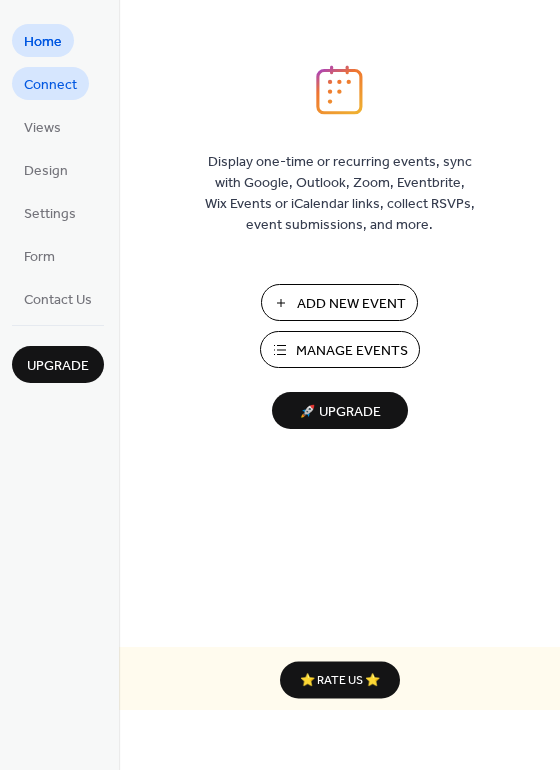 click on "Connect" at bounding box center [50, 85] 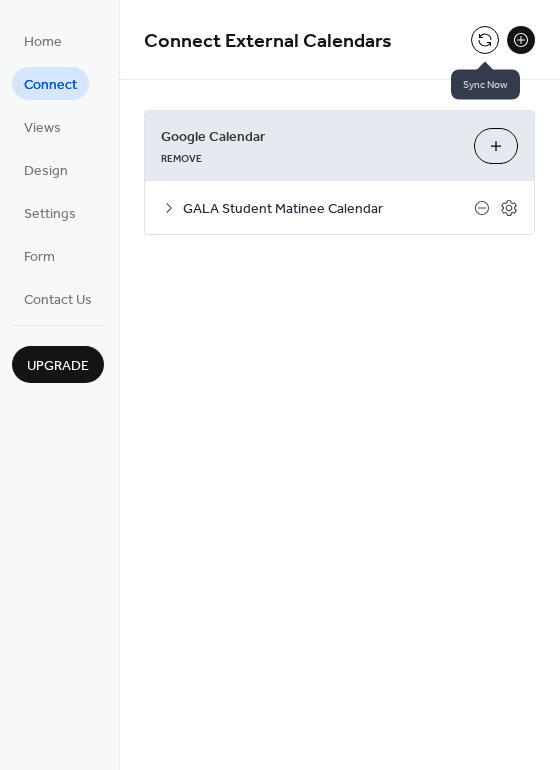 click at bounding box center (485, 40) 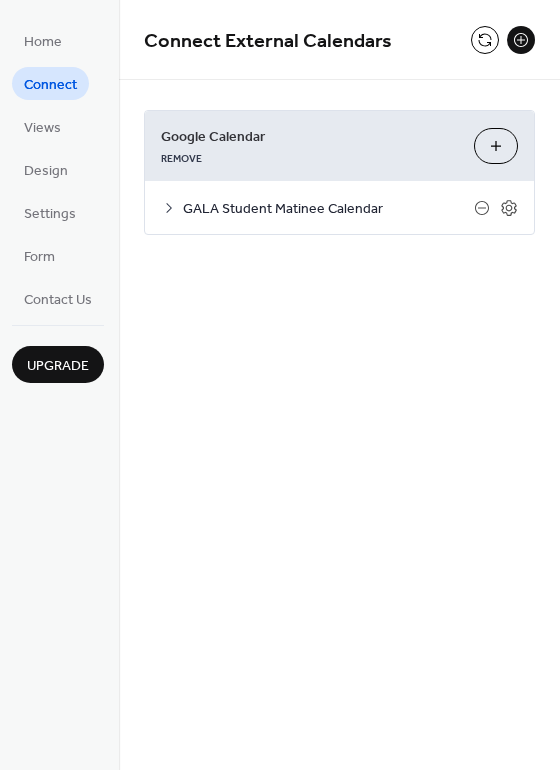 click on "Choose Calendars" at bounding box center (496, 146) 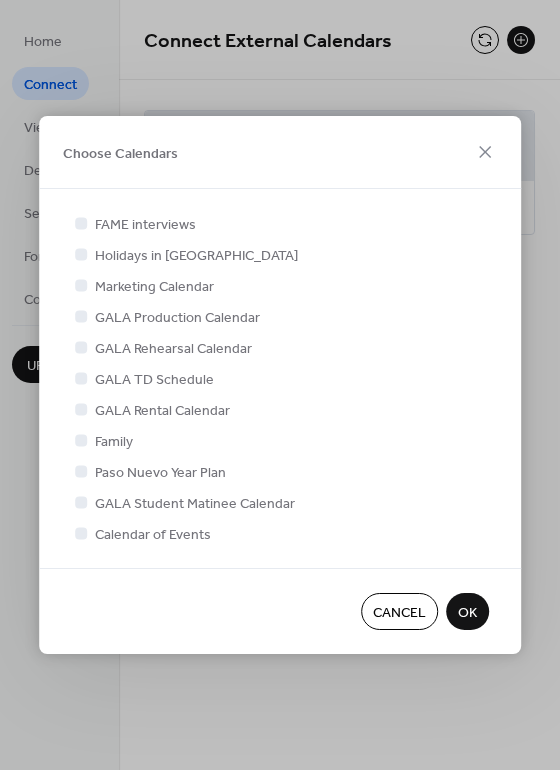 click on "Cancel" at bounding box center [399, 613] 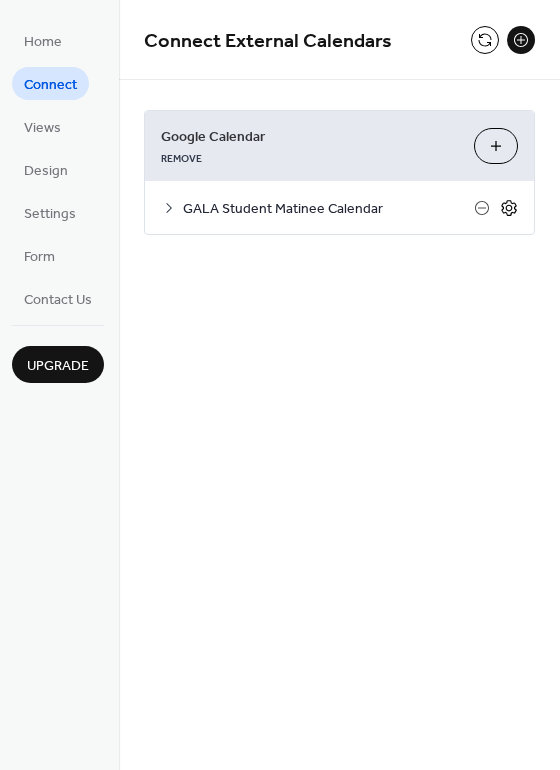 click 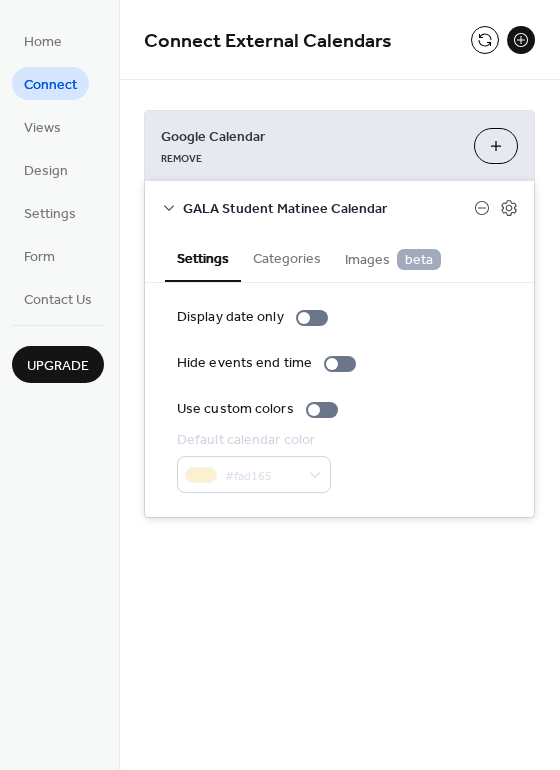 click on "#fad165" at bounding box center [254, 474] 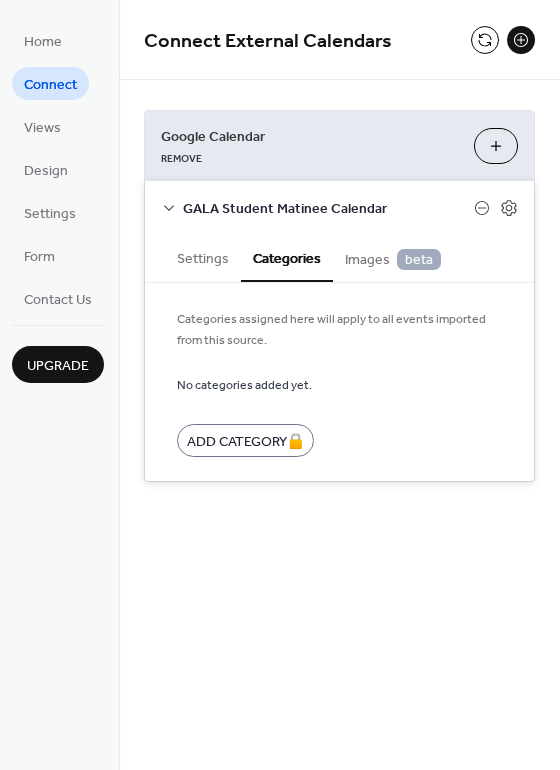 click on "Images   beta" at bounding box center (393, 260) 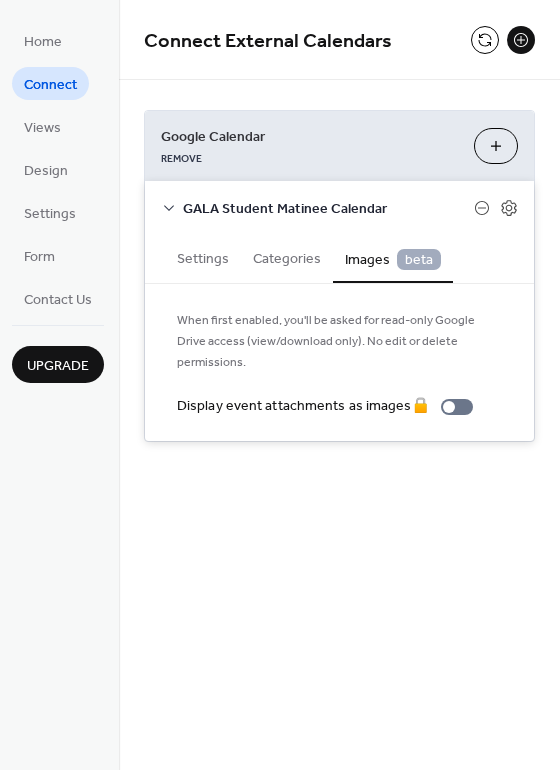 click on "Settings" at bounding box center [203, 257] 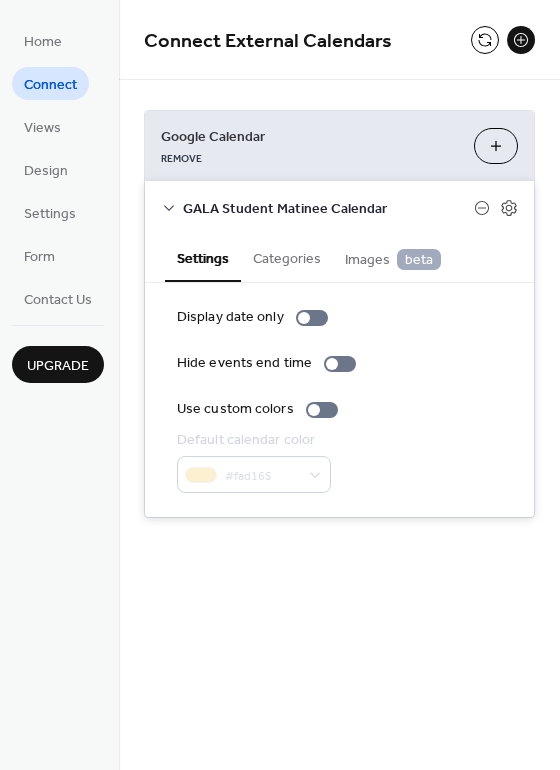 click on "Home Connect Views Design Settings Form Contact Us Upgrade" at bounding box center [59, 385] 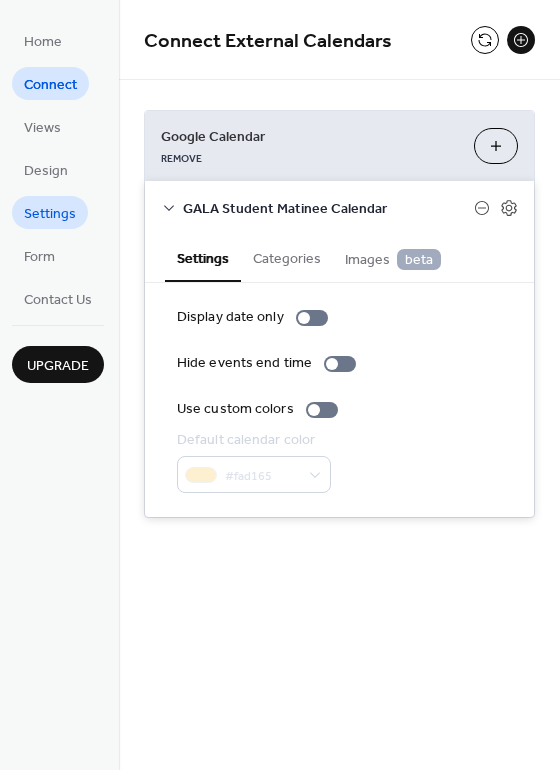 click on "Settings" at bounding box center (50, 214) 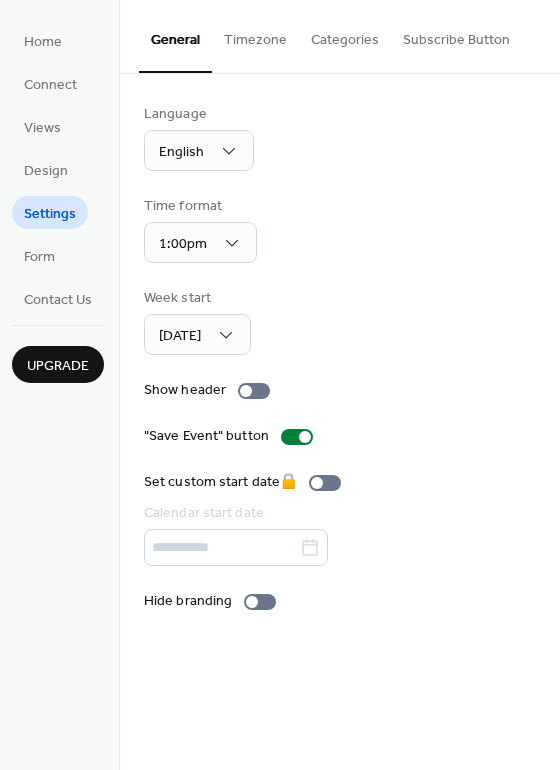 click on "Timezone" at bounding box center [255, 35] 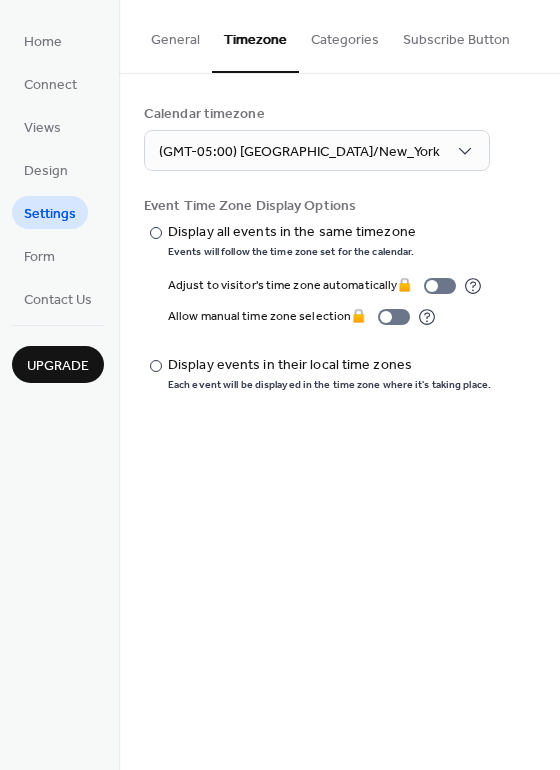 click on "Categories" at bounding box center (345, 35) 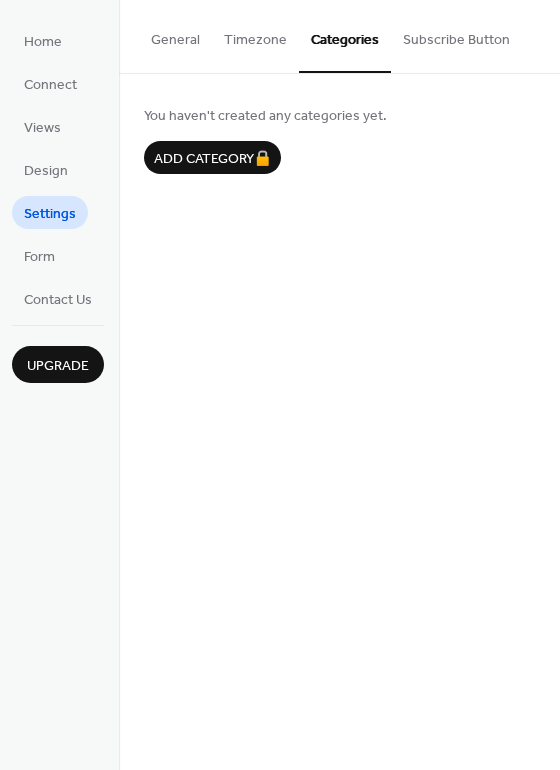 click on "Subscribe Button" at bounding box center [456, 35] 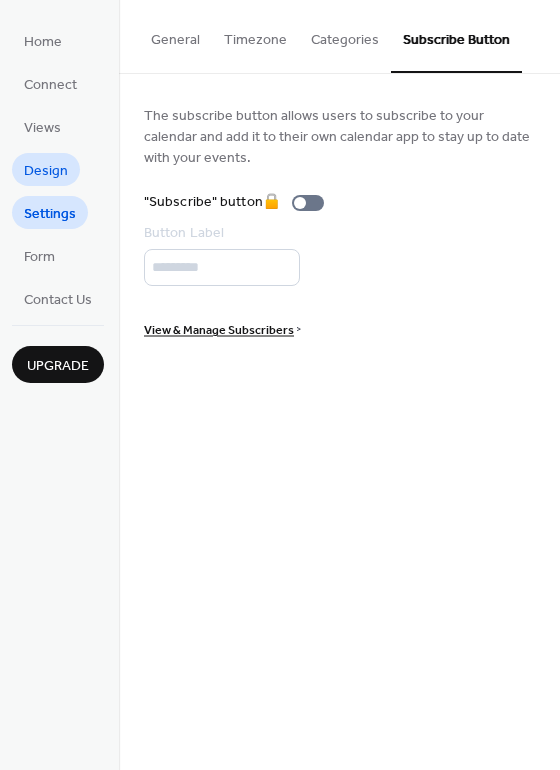 click on "Design" at bounding box center (46, 171) 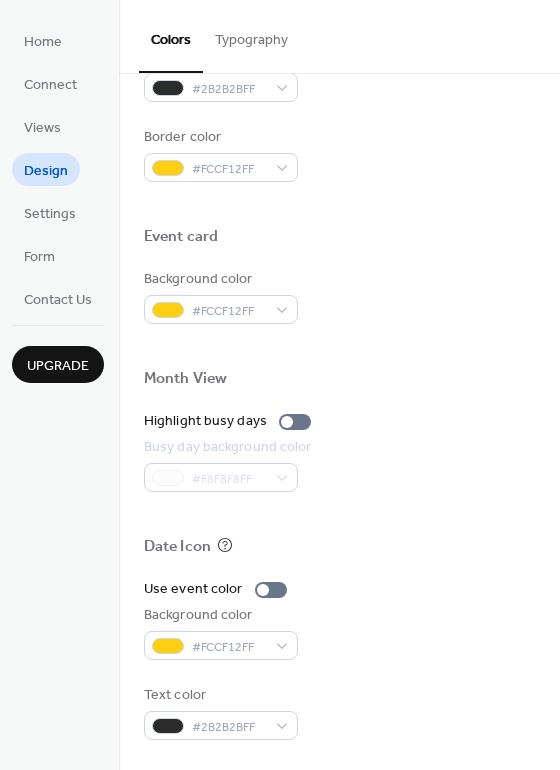 scroll, scrollTop: 656, scrollLeft: 0, axis: vertical 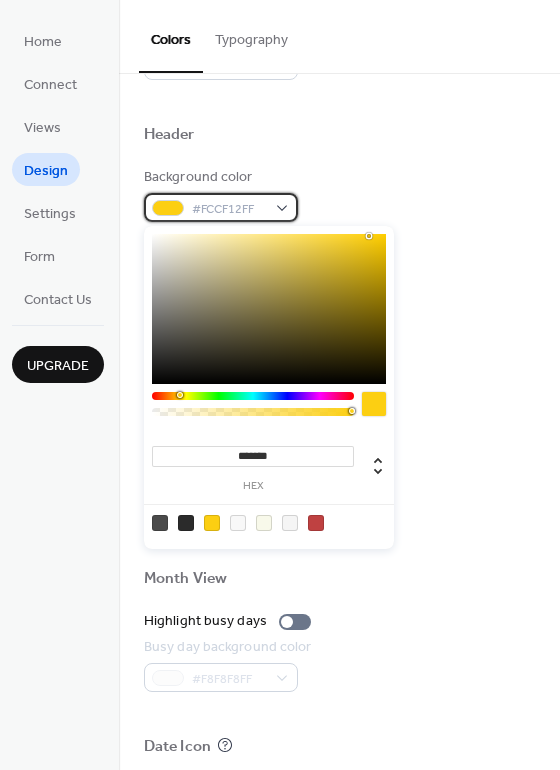 click at bounding box center [168, 208] 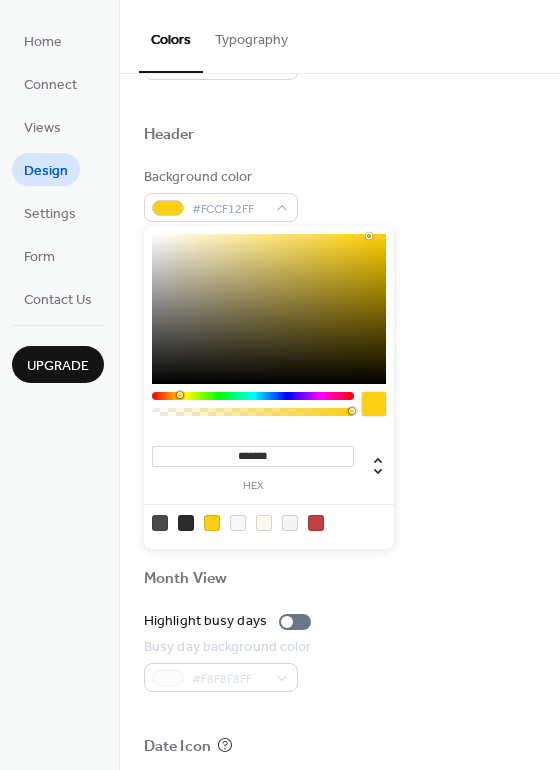 click at bounding box center (269, 522) 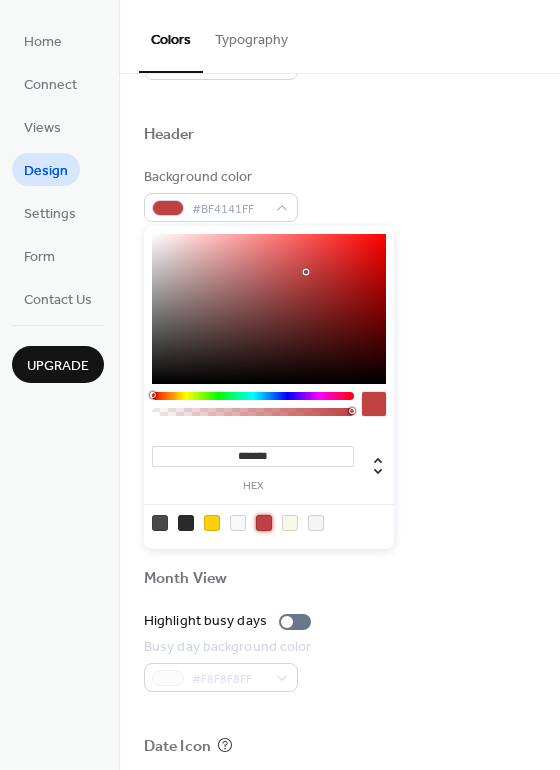 click at bounding box center [339, 603] 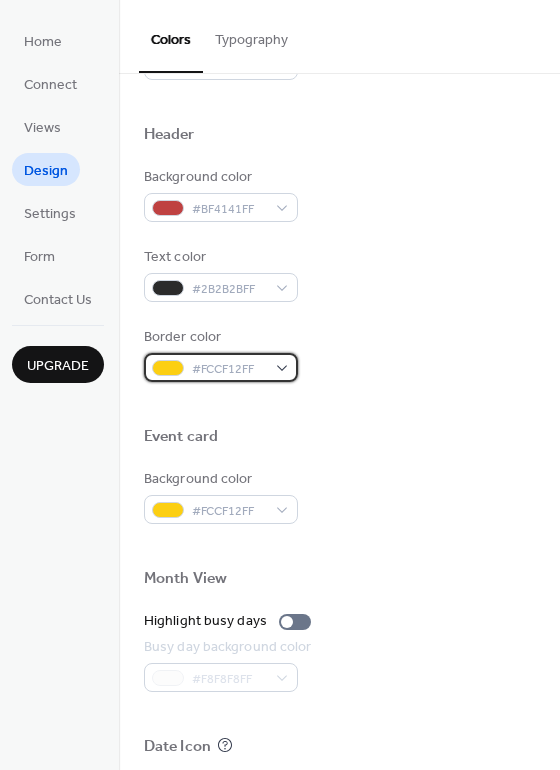 click at bounding box center [168, 368] 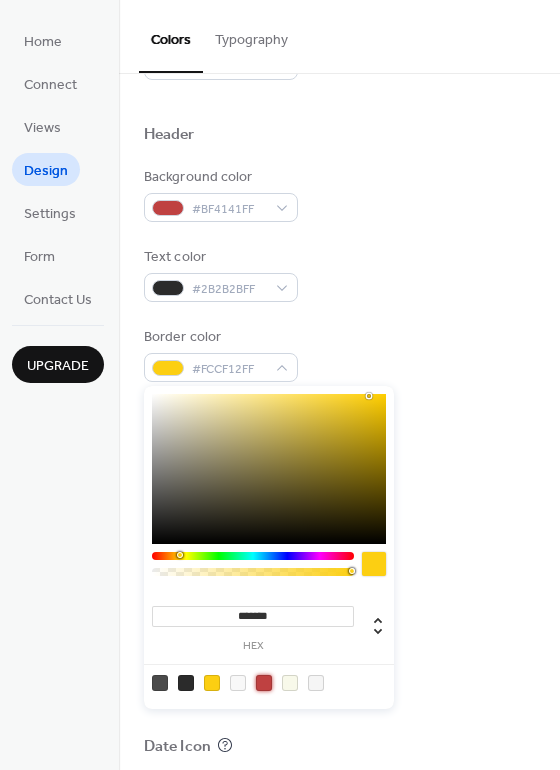 click at bounding box center (264, 683) 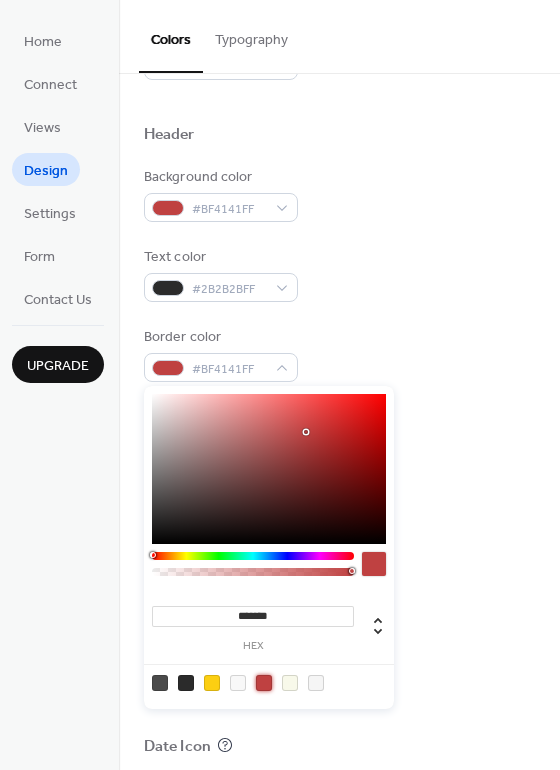 click on "Month View" at bounding box center (339, 582) 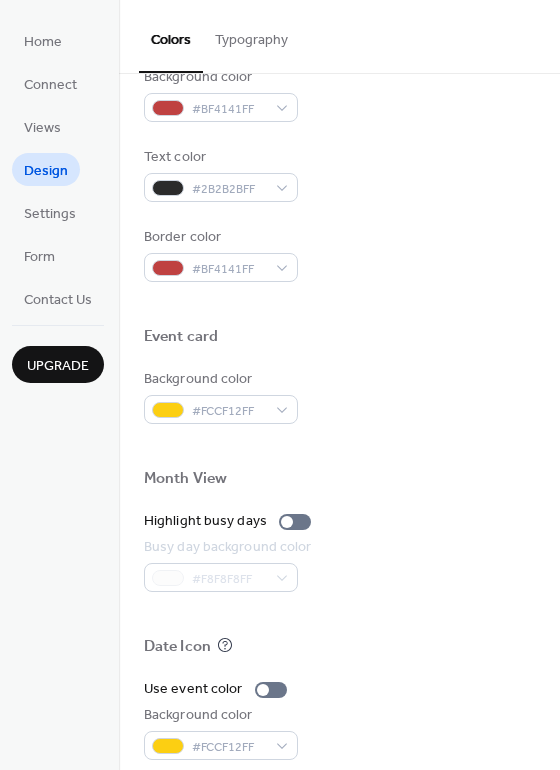 scroll, scrollTop: 856, scrollLeft: 0, axis: vertical 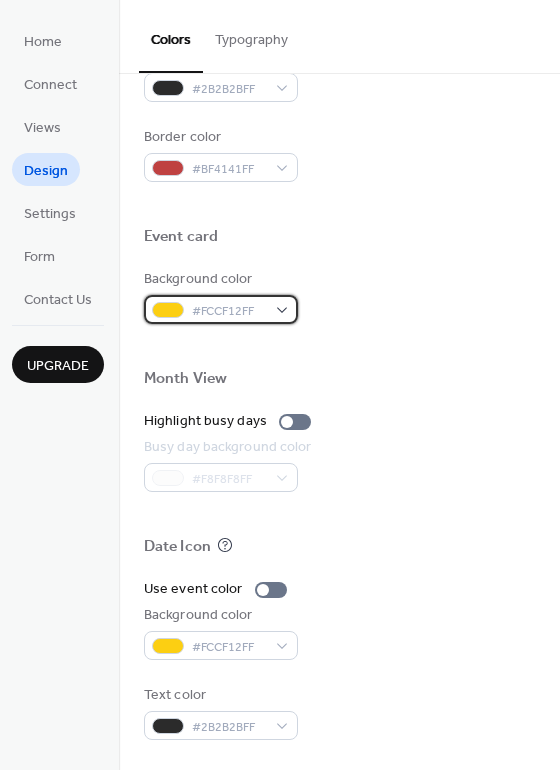 click at bounding box center [168, 310] 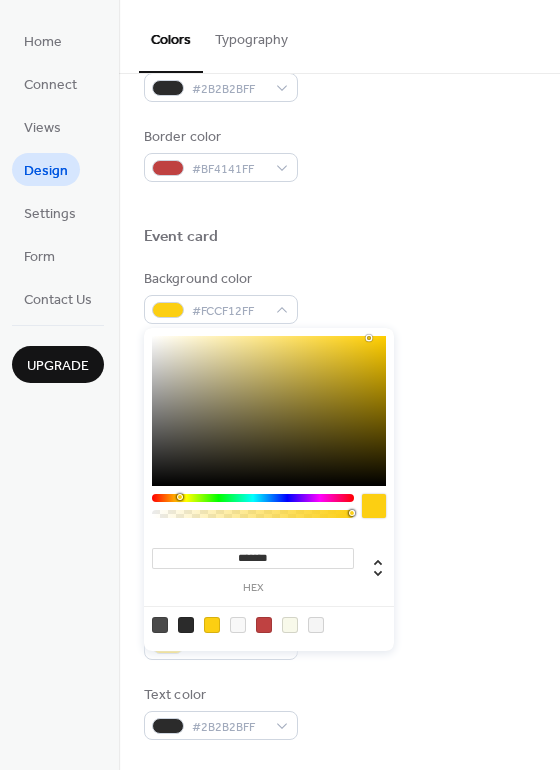 click at bounding box center (264, 625) 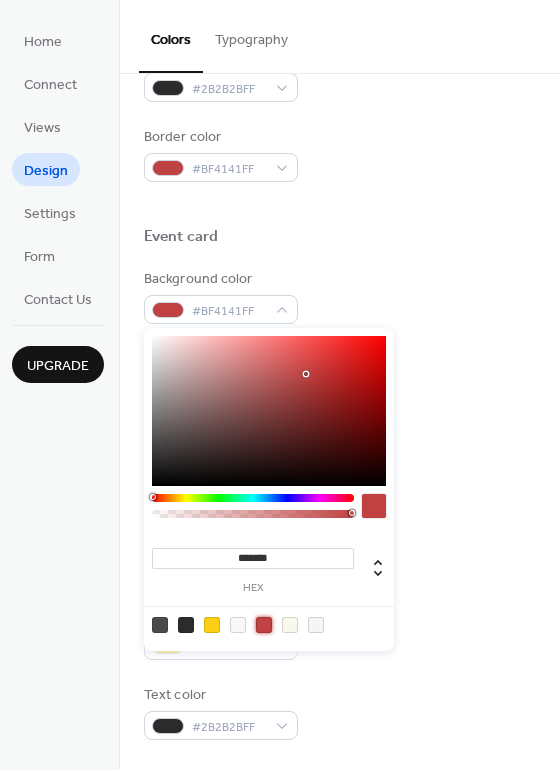 click on "Background color #BF4141FF" at bounding box center (339, 296) 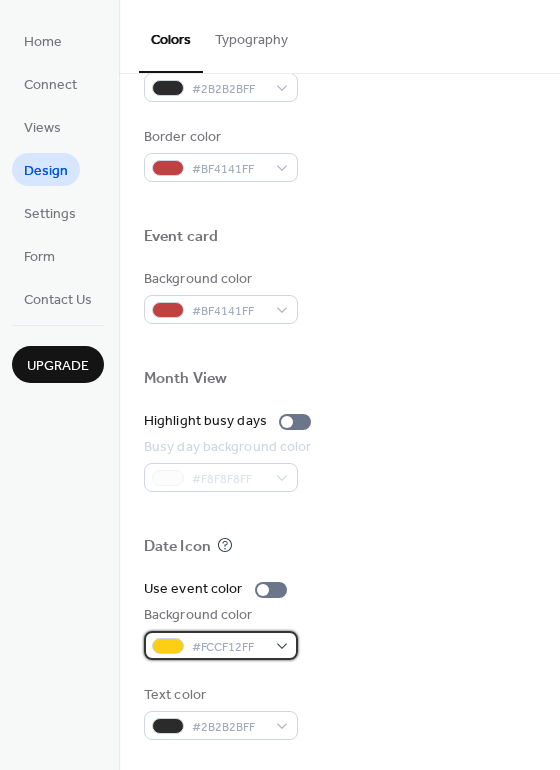 click at bounding box center [168, 646] 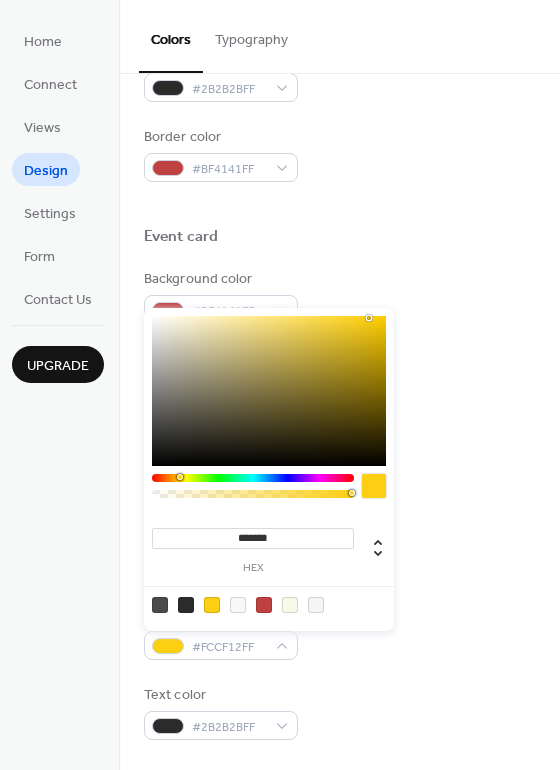 click at bounding box center [264, 605] 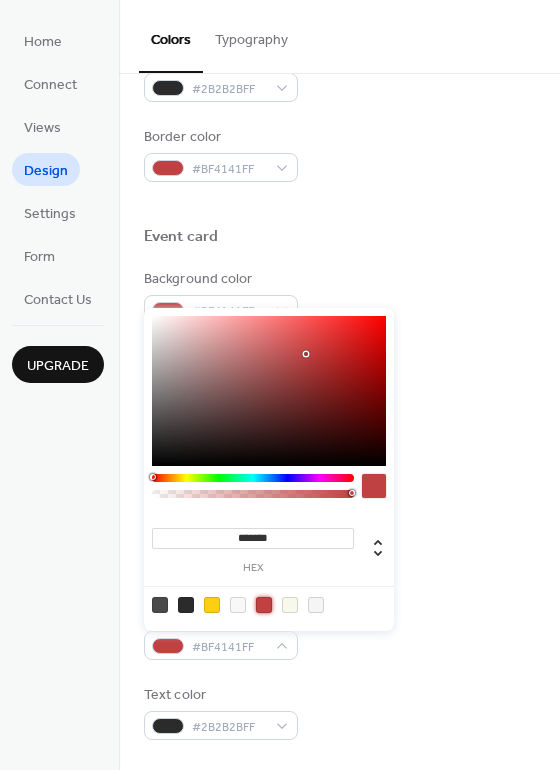 click on "Use event color Background color #BF4141FF Text color #2B2B2BFF" at bounding box center [339, 659] 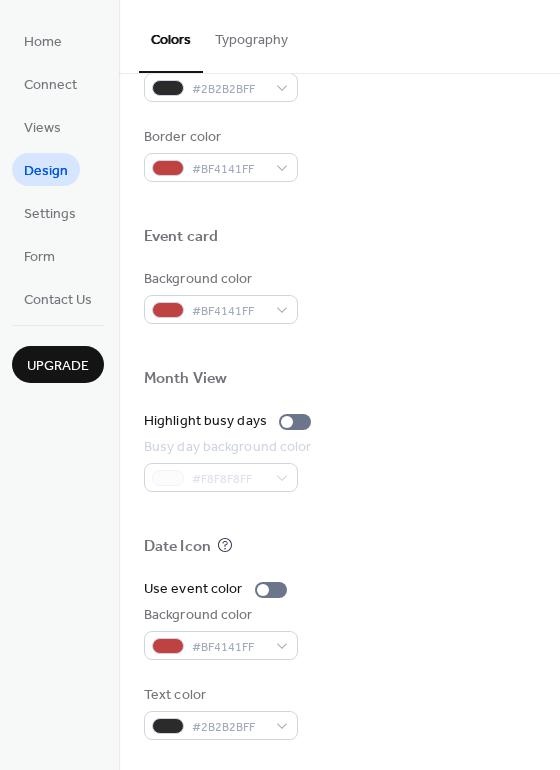 click on "Home Connect Views Design Settings Form Contact Us Upgrade" at bounding box center (59, 385) 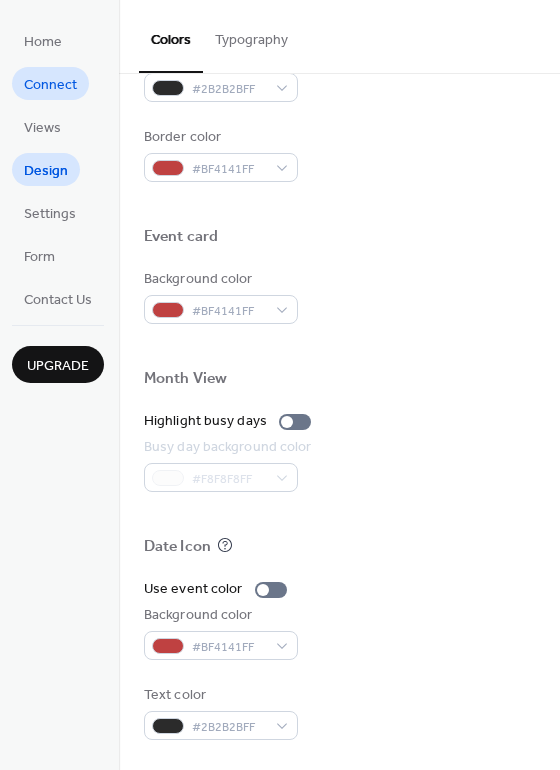 click on "Connect" at bounding box center (50, 85) 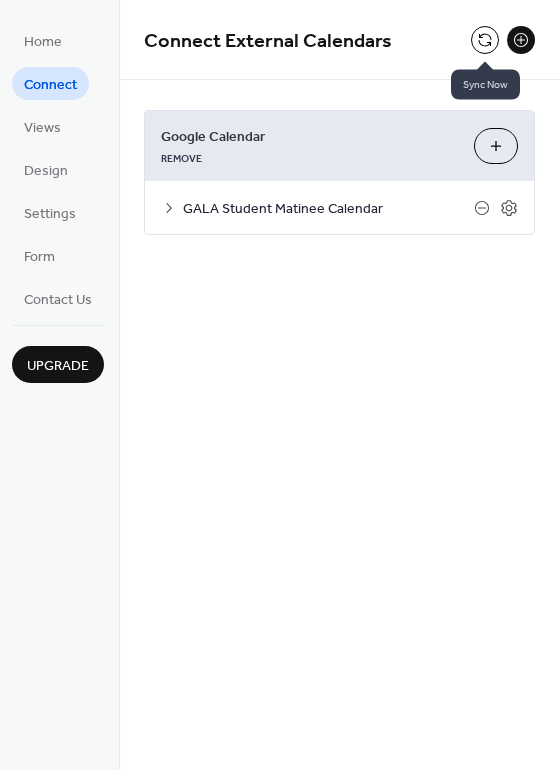 click at bounding box center [485, 40] 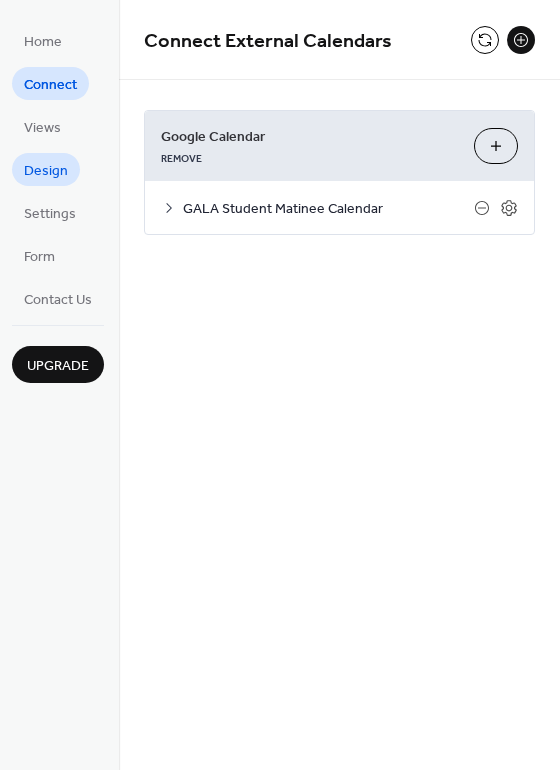 click on "Design" at bounding box center [46, 171] 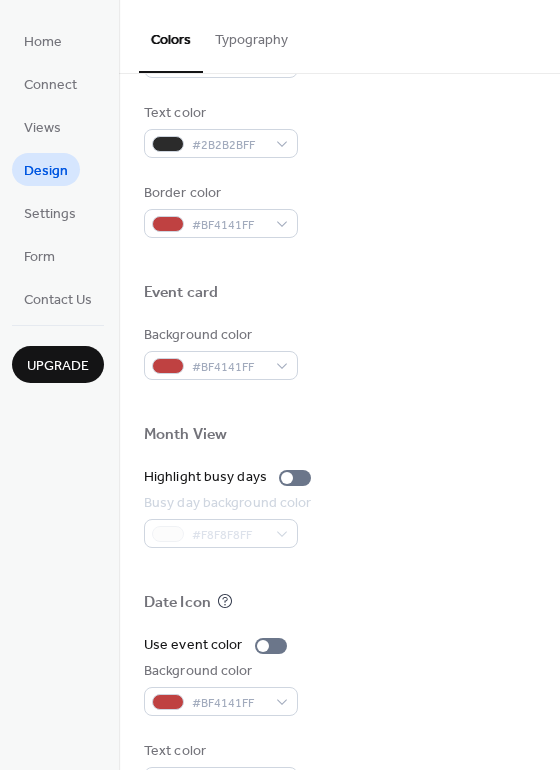 scroll, scrollTop: 856, scrollLeft: 0, axis: vertical 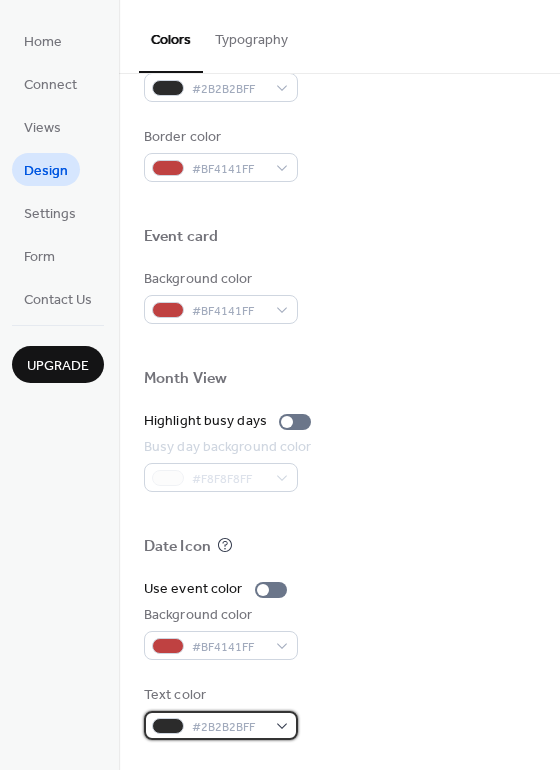 click at bounding box center [168, 726] 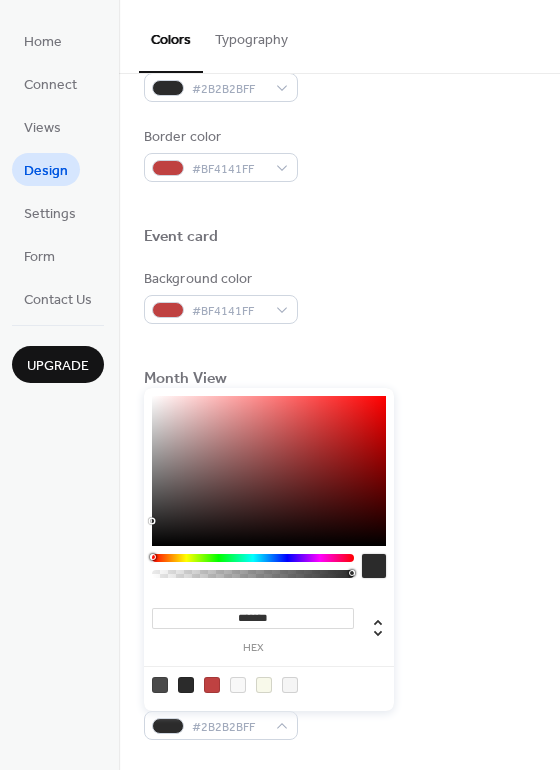 click at bounding box center [264, 685] 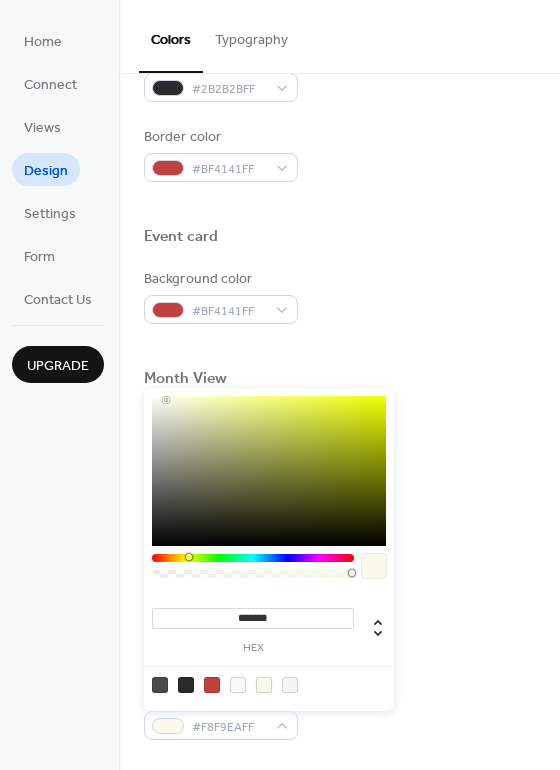 click at bounding box center [339, 514] 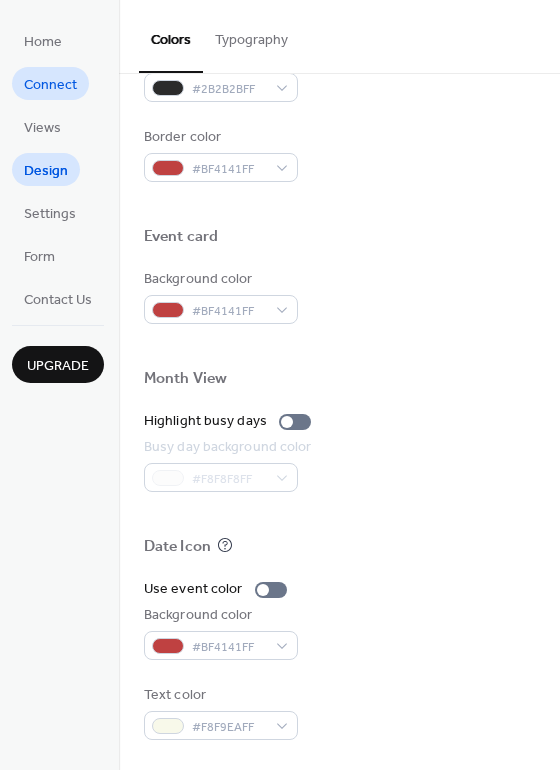 click on "Connect" at bounding box center [50, 85] 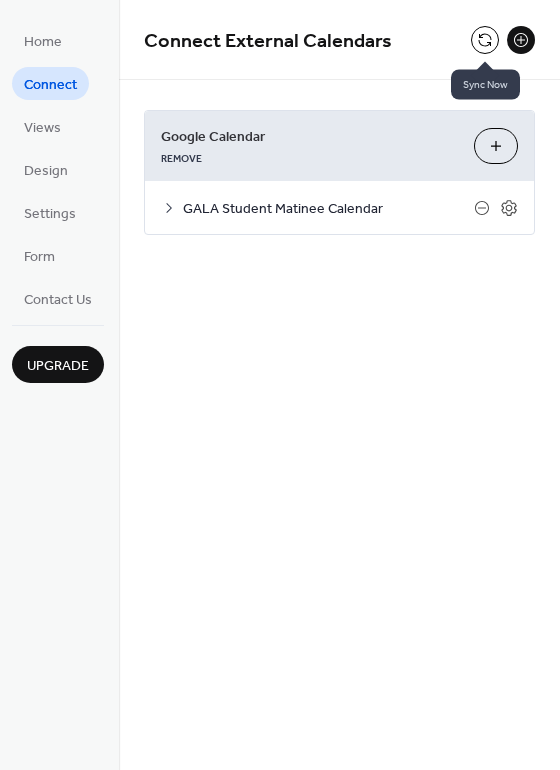 click at bounding box center [485, 40] 